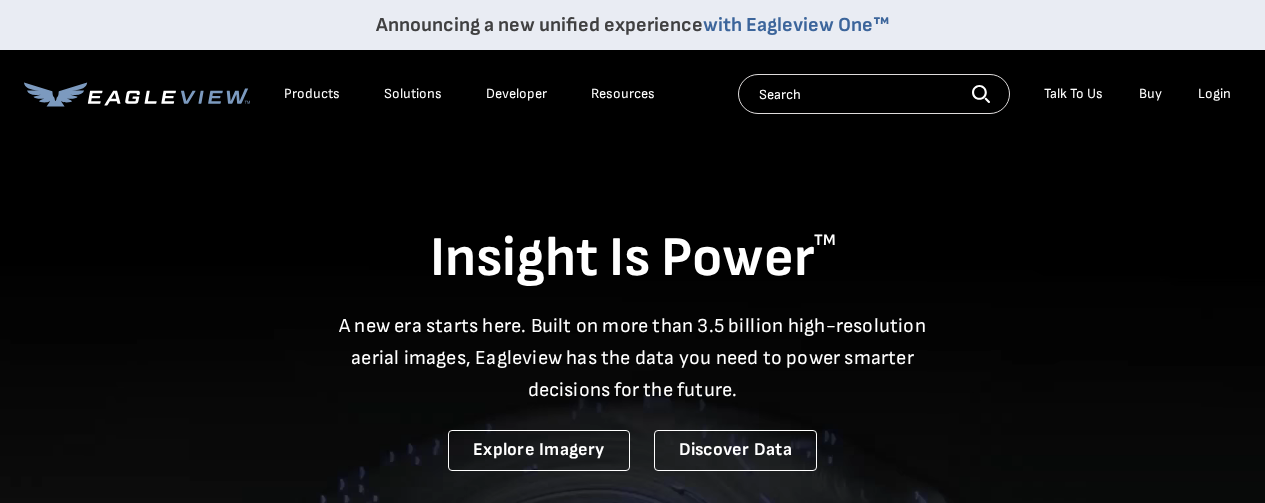 scroll, scrollTop: 0, scrollLeft: 0, axis: both 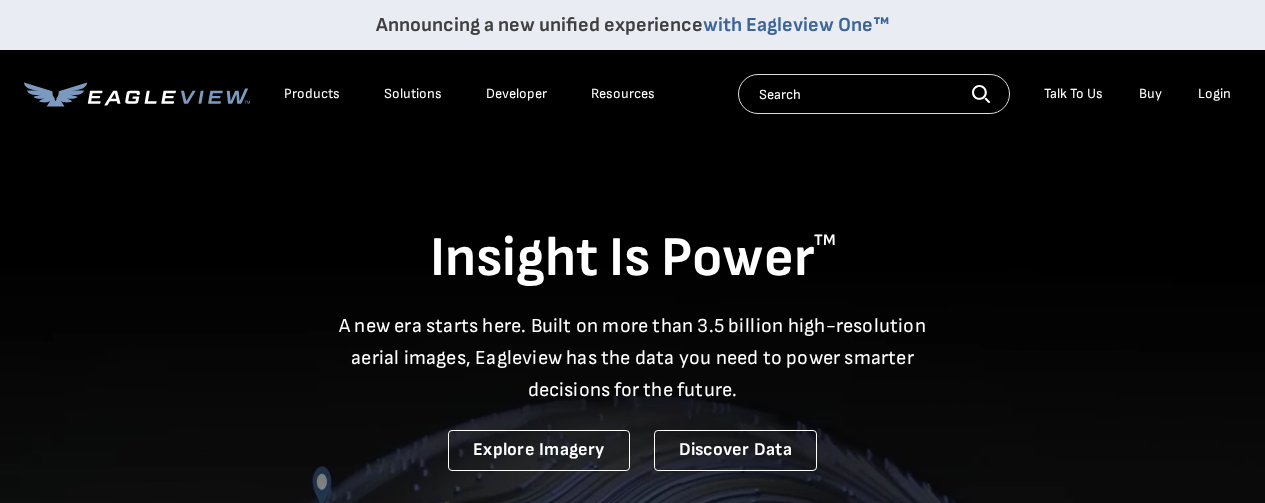 click on "Login" at bounding box center [1214, 94] 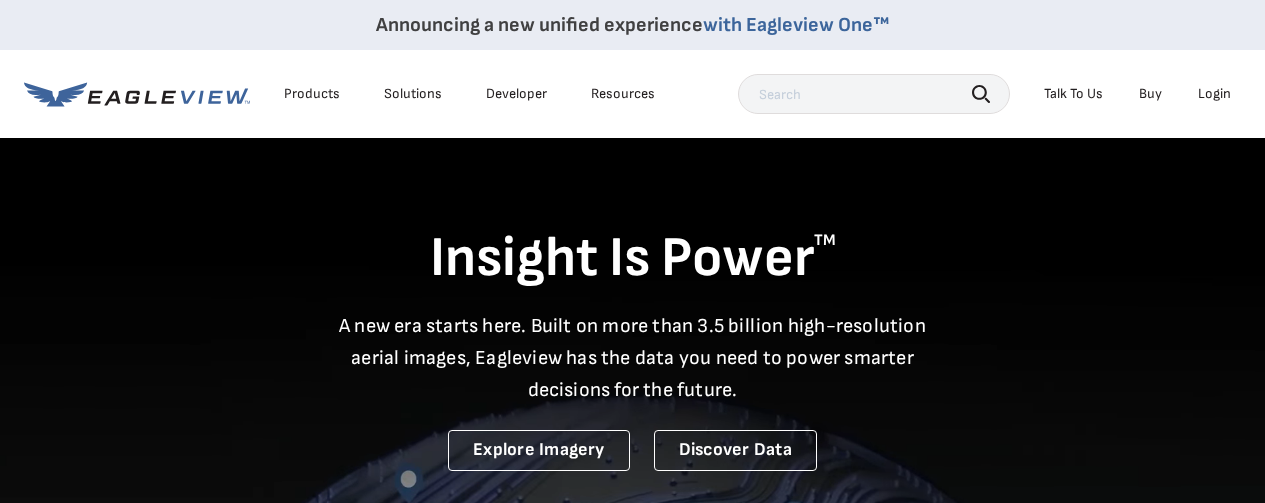 click on "Login" at bounding box center [1214, 94] 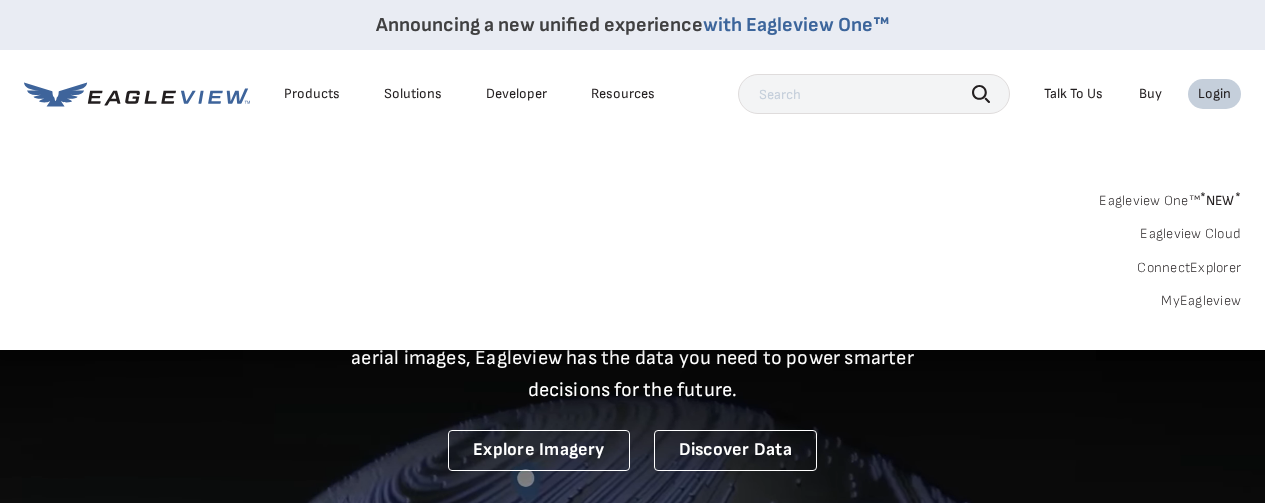 click on "Eagleview One™  * NEW *" at bounding box center (1170, 197) 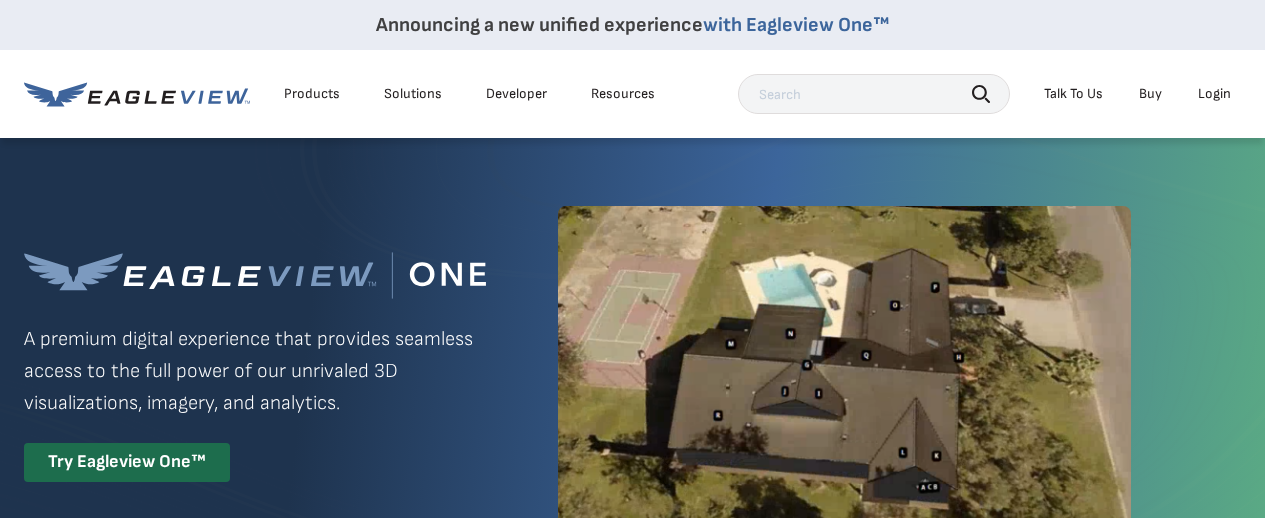 scroll, scrollTop: 0, scrollLeft: 0, axis: both 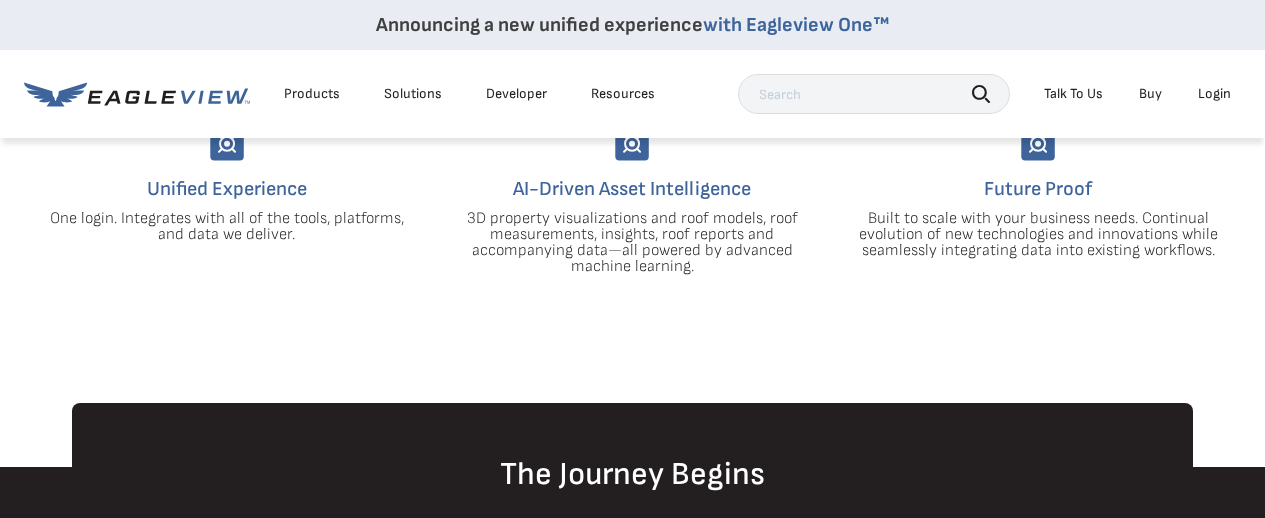 click on "Login" at bounding box center (1214, 94) 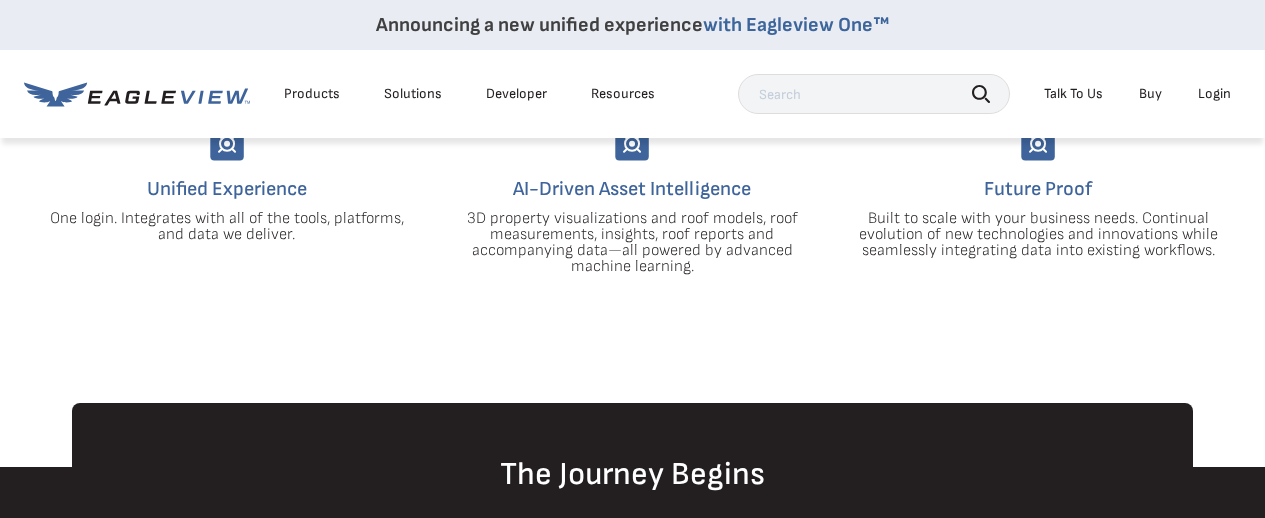 click on "Login" at bounding box center [1214, 94] 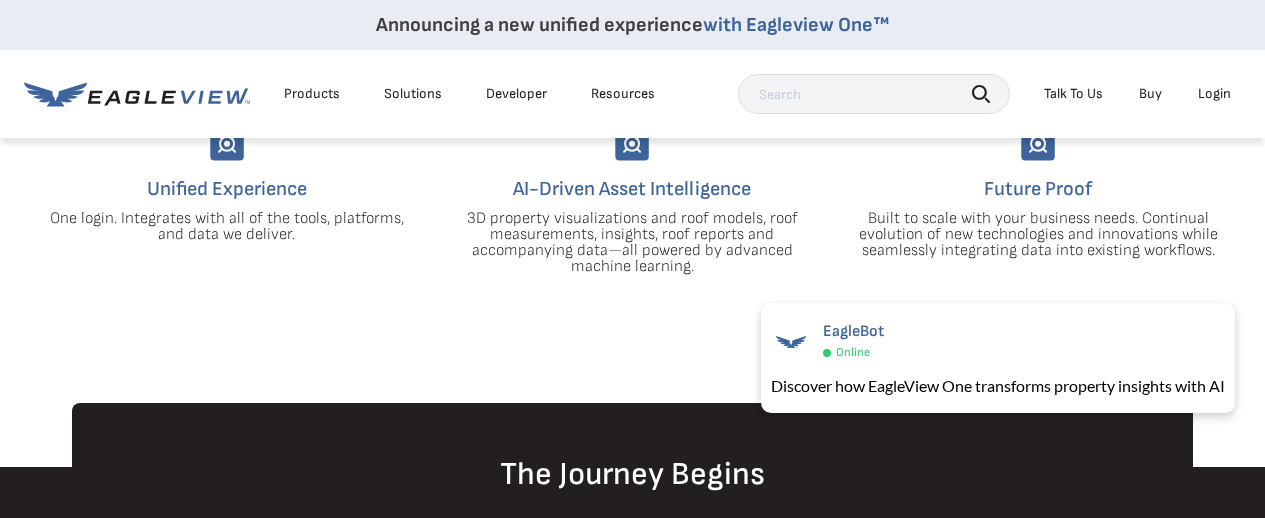 click on "EagleBot Online Discover how EagleView One transforms property insights with AI ×" at bounding box center (998, 358) 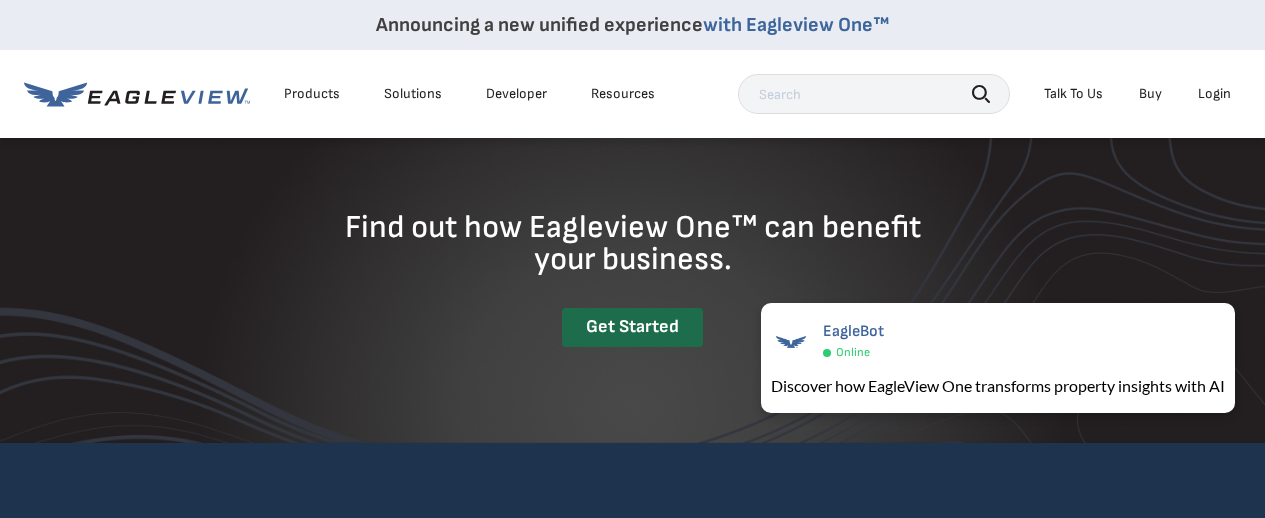 scroll, scrollTop: 2625, scrollLeft: 0, axis: vertical 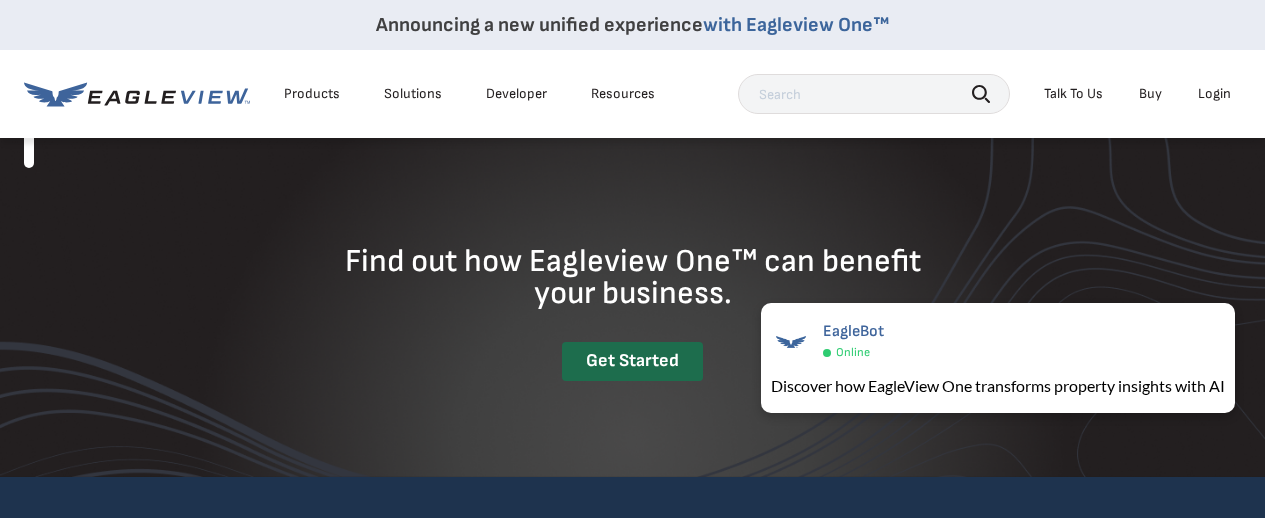 click on "Login" at bounding box center [1214, 94] 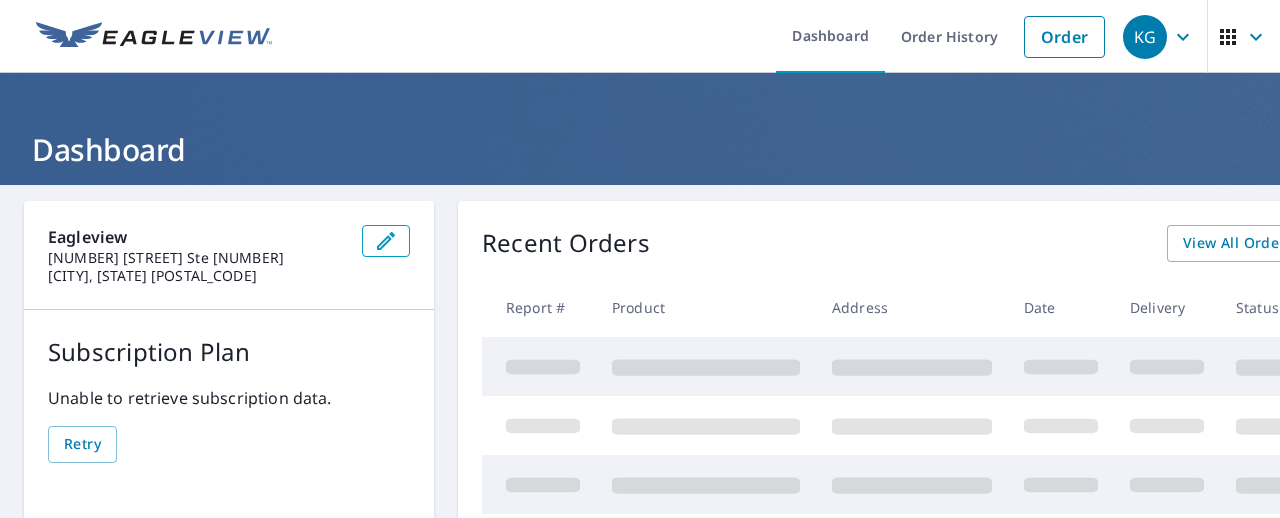 scroll, scrollTop: 0, scrollLeft: 0, axis: both 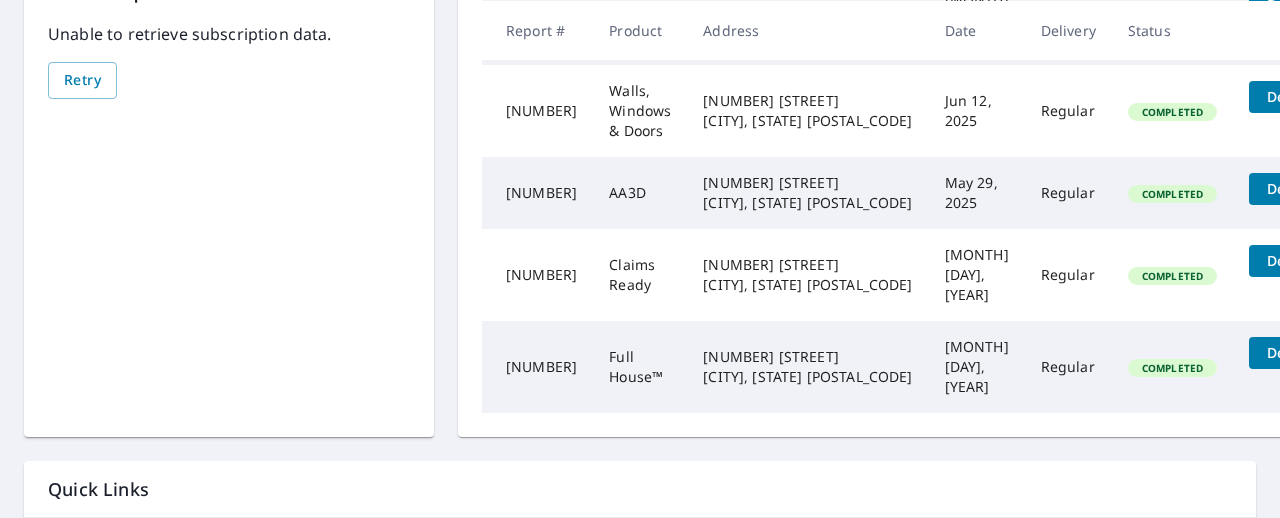 click on "[NUMBER] [STREET]
[CITY], [STATE] [POSTAL_CODE]" at bounding box center [807, 193] 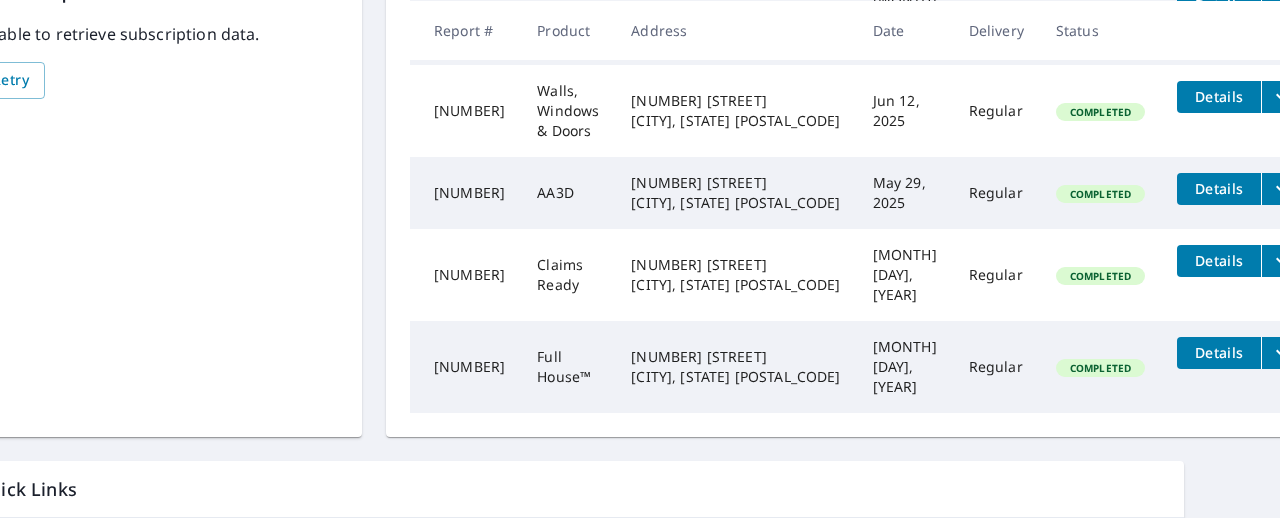 click at bounding box center (1281, 189) 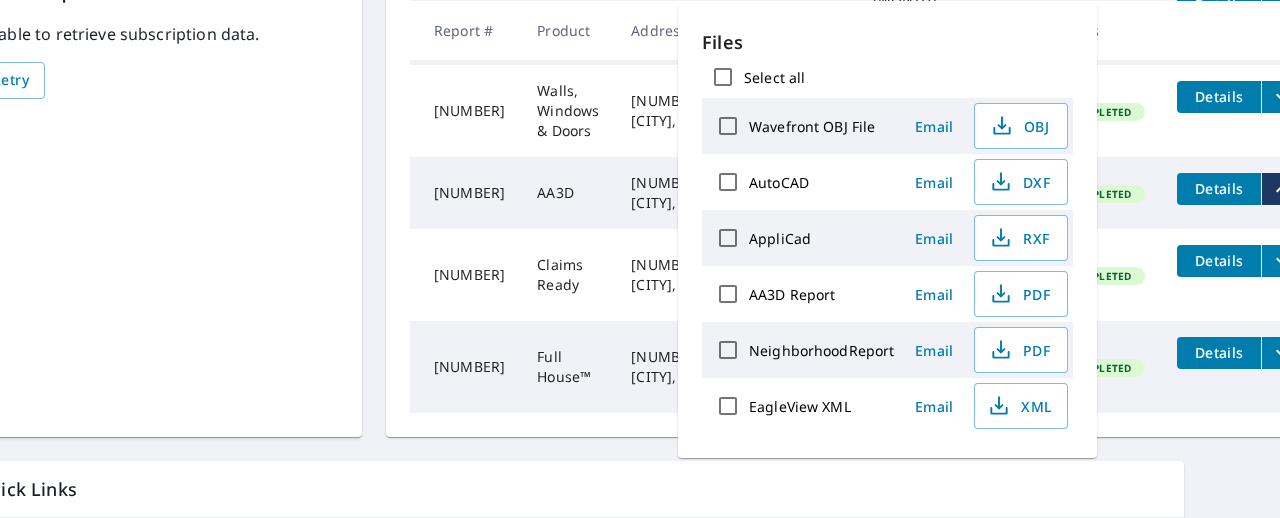 click on "AA3D" at bounding box center [568, 193] 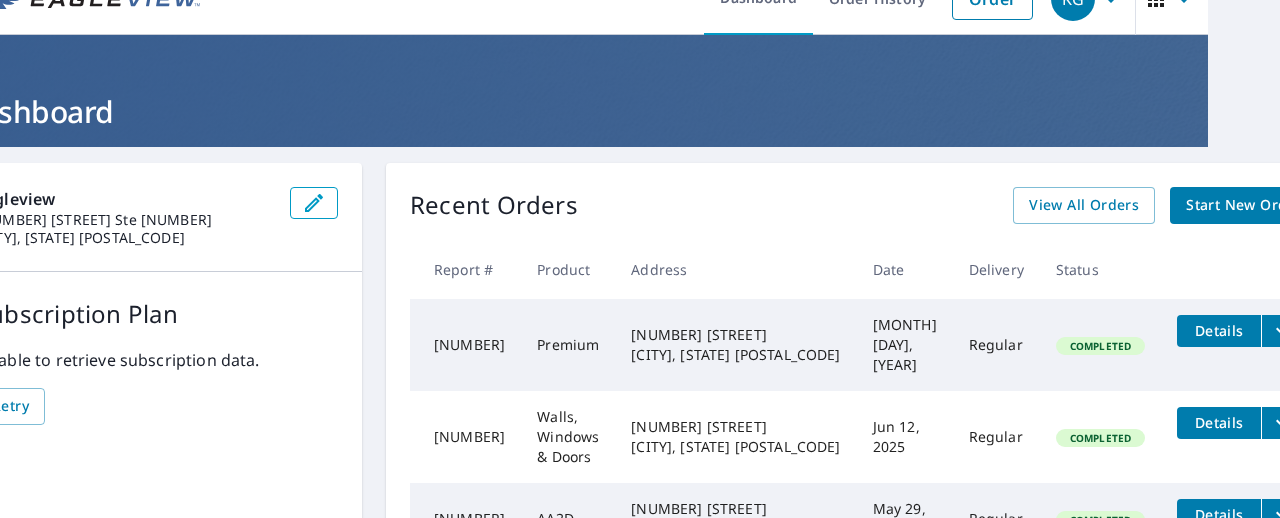 scroll, scrollTop: 0, scrollLeft: 72, axis: horizontal 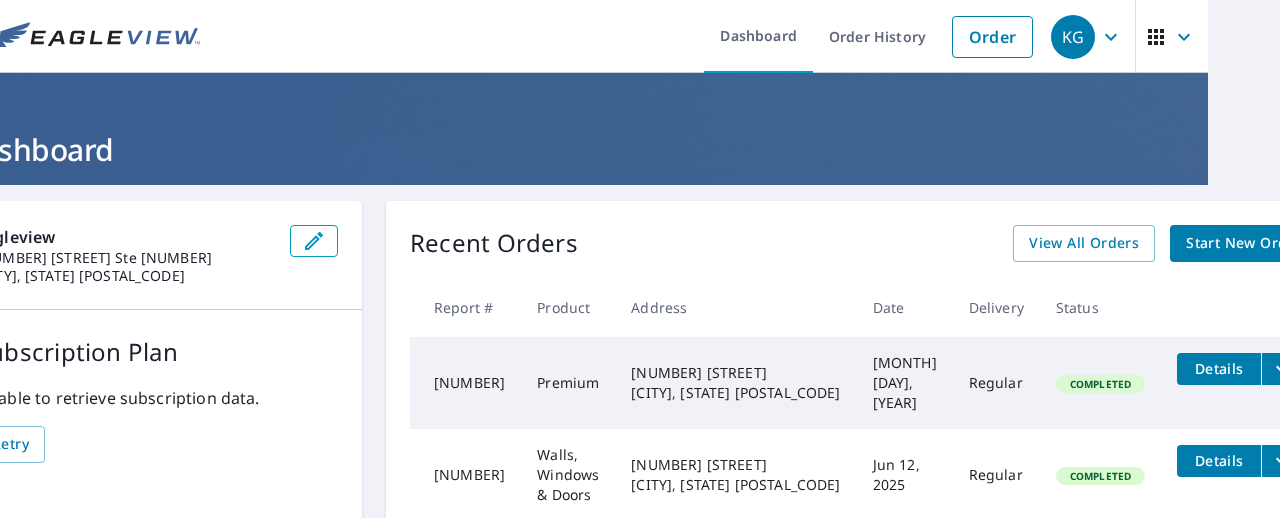 click on "Start New Order" at bounding box center [1244, 243] 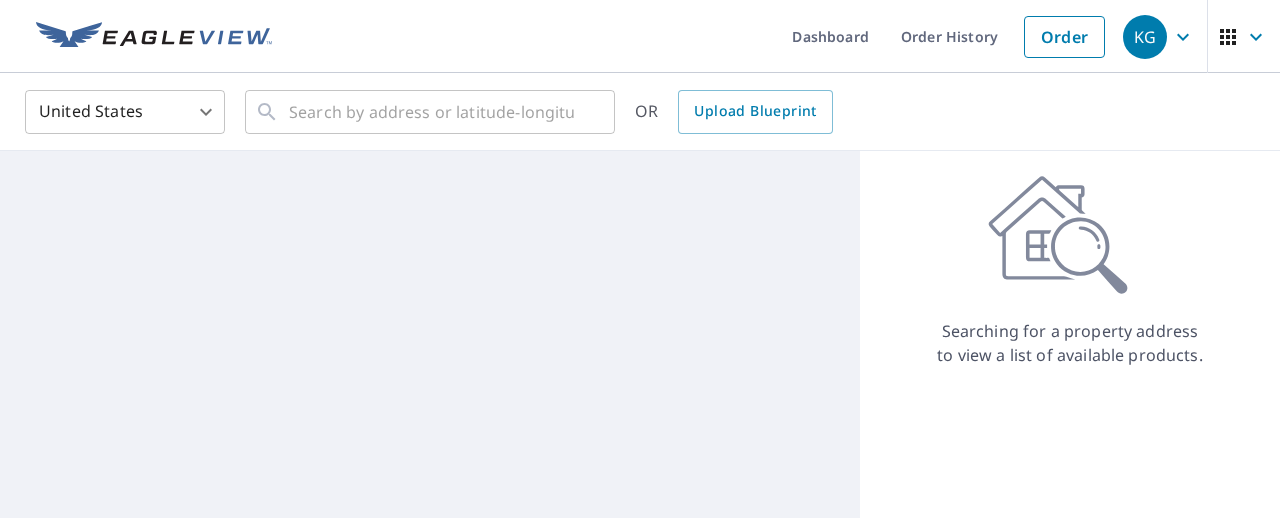 scroll, scrollTop: 0, scrollLeft: 0, axis: both 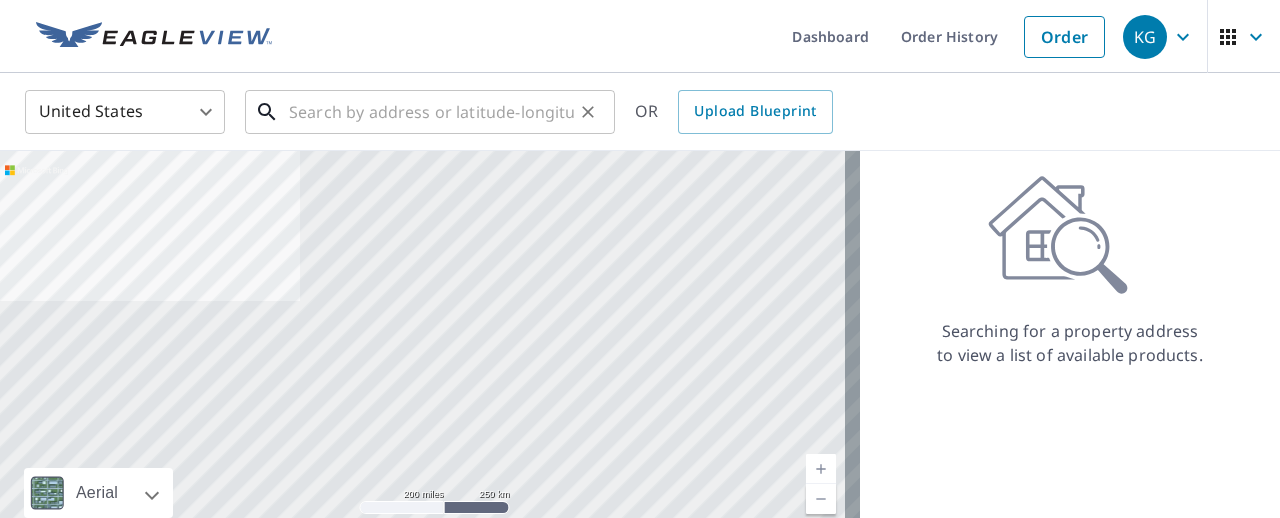click at bounding box center [431, 112] 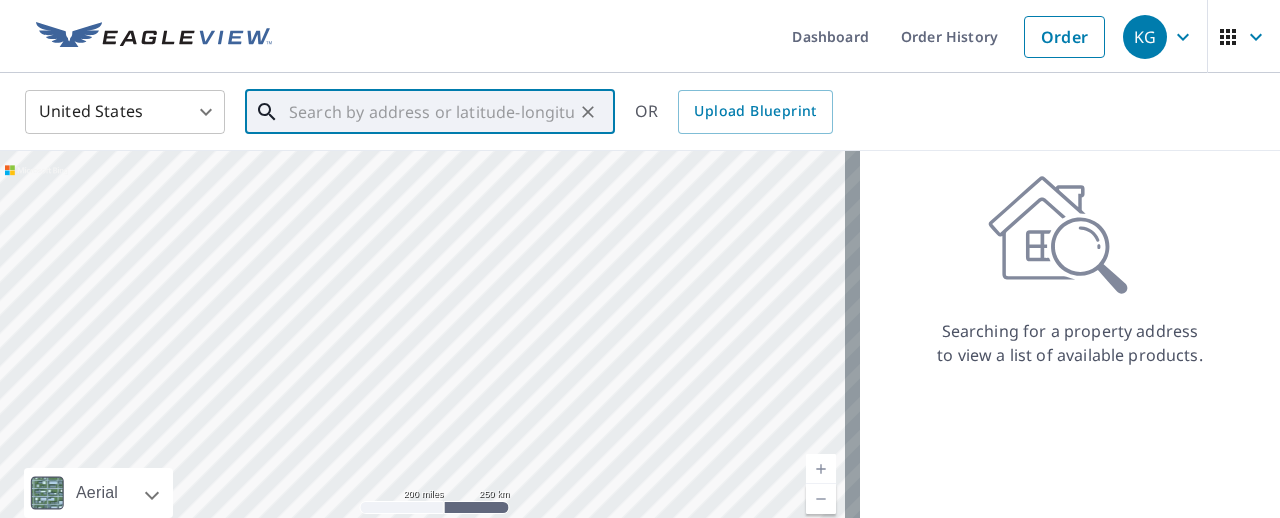 paste on "[NUMBER] [STREET], [CITY], [STATE]" 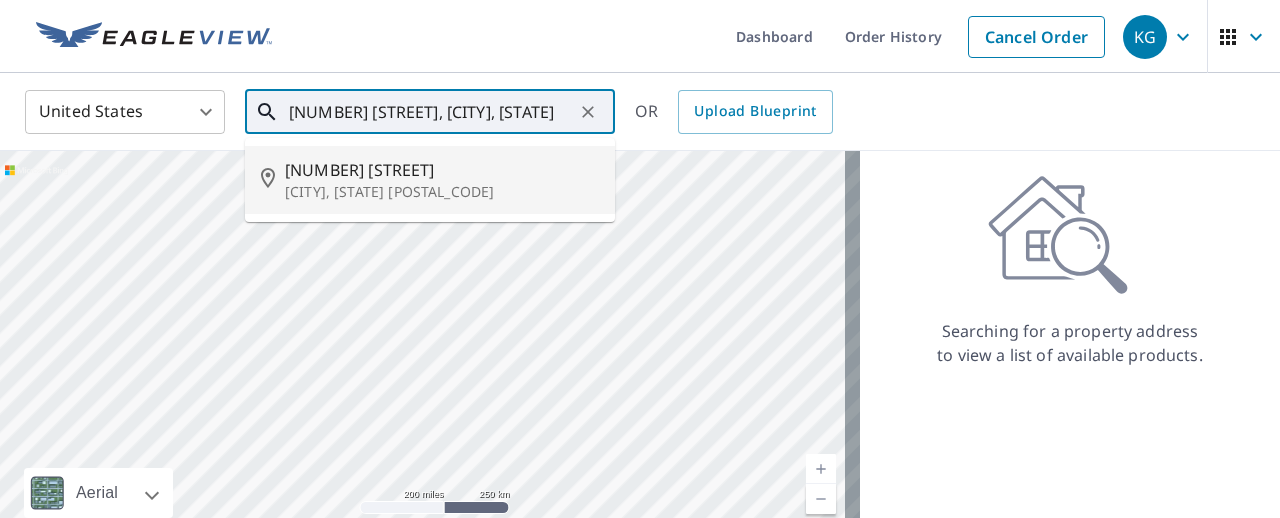 click on "[NUMBER] [STREET]" at bounding box center (442, 170) 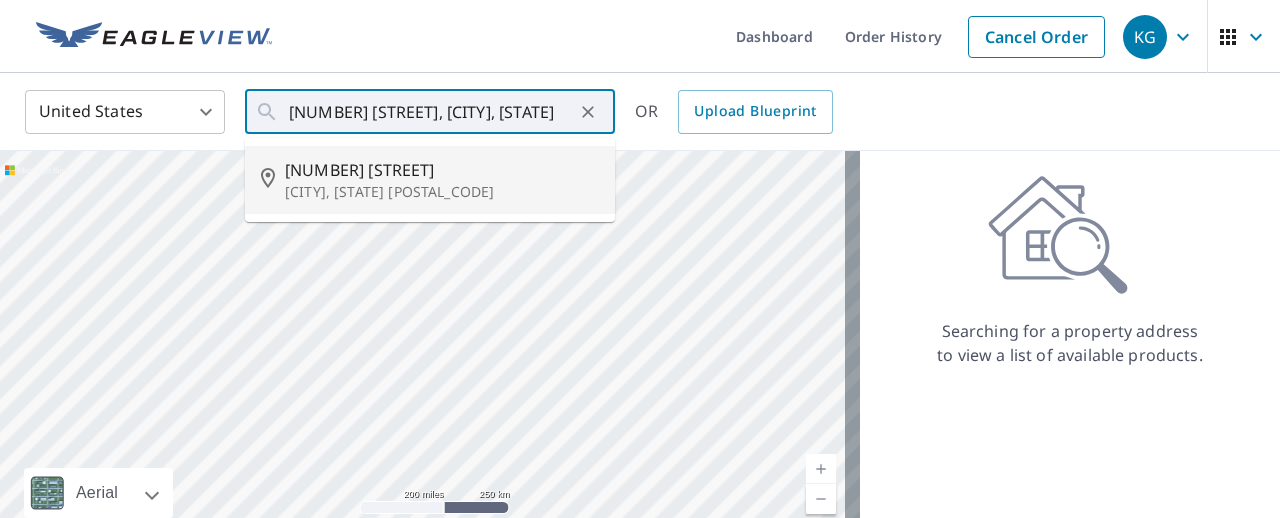 type on "[NUMBER] [STREET] [CITY], [STATE], [POSTAL_CODE]" 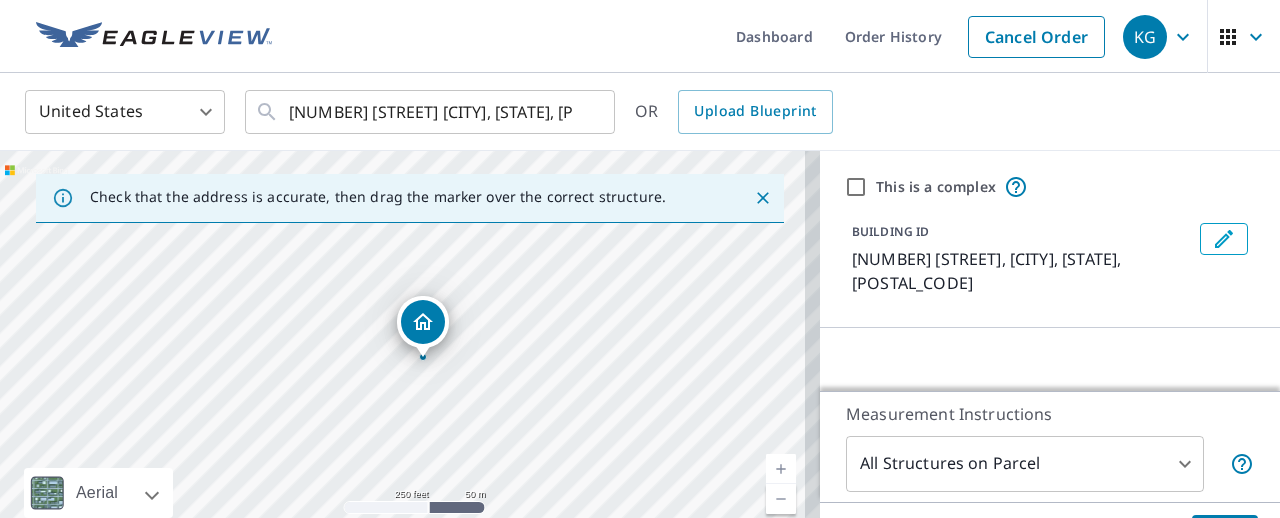 click on "BUILDING ID [NUMBER] [STREET], [CITY], [STATE], [POSTAL_CODE]" at bounding box center [1050, 259] 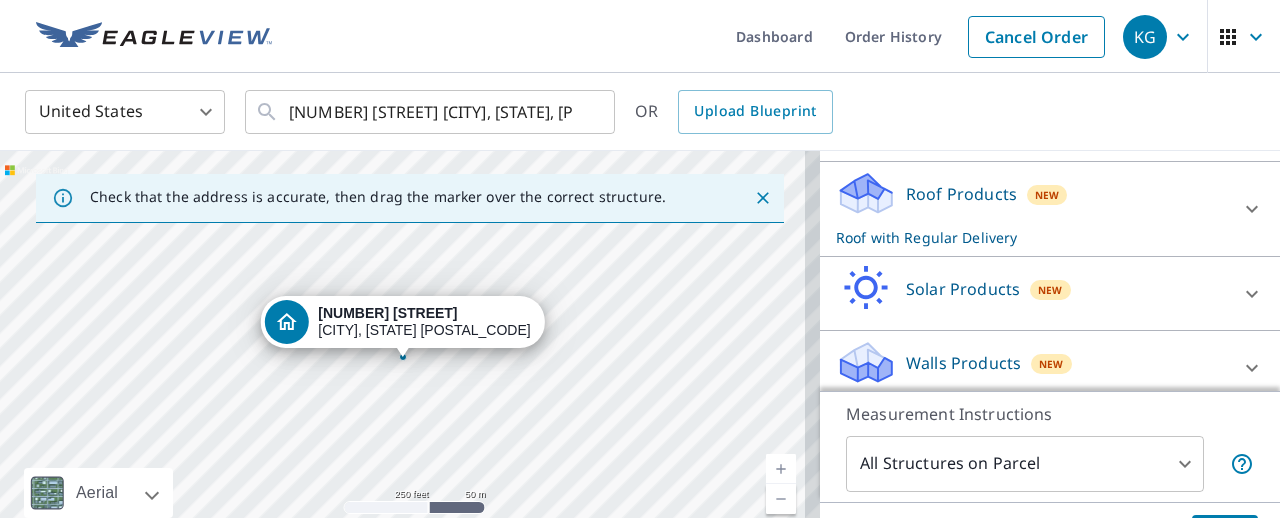 scroll, scrollTop: 304, scrollLeft: 0, axis: vertical 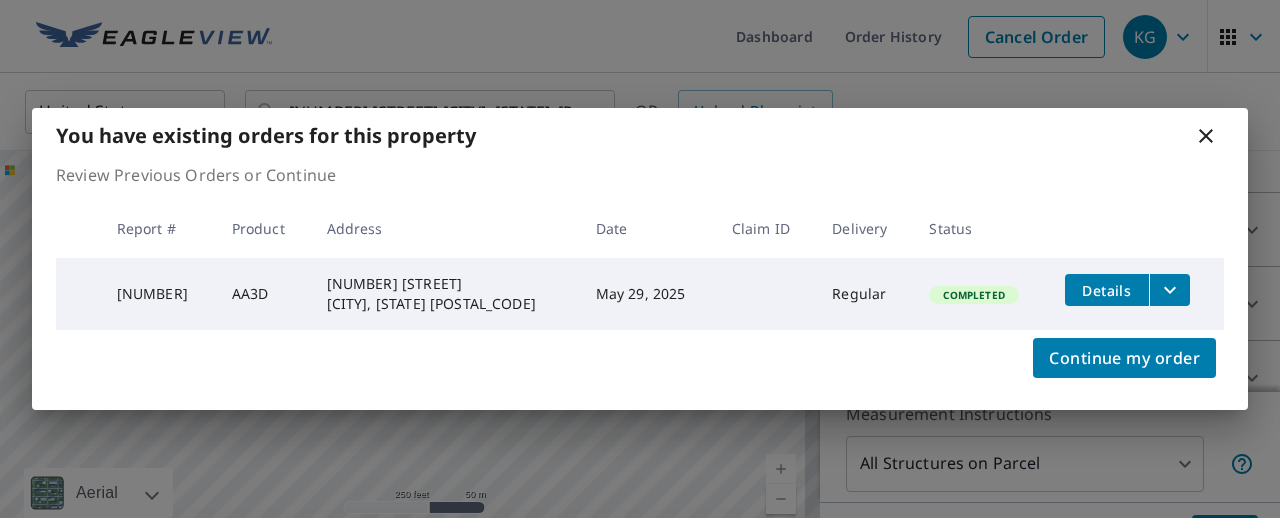 click on "Details" at bounding box center [1136, 290] 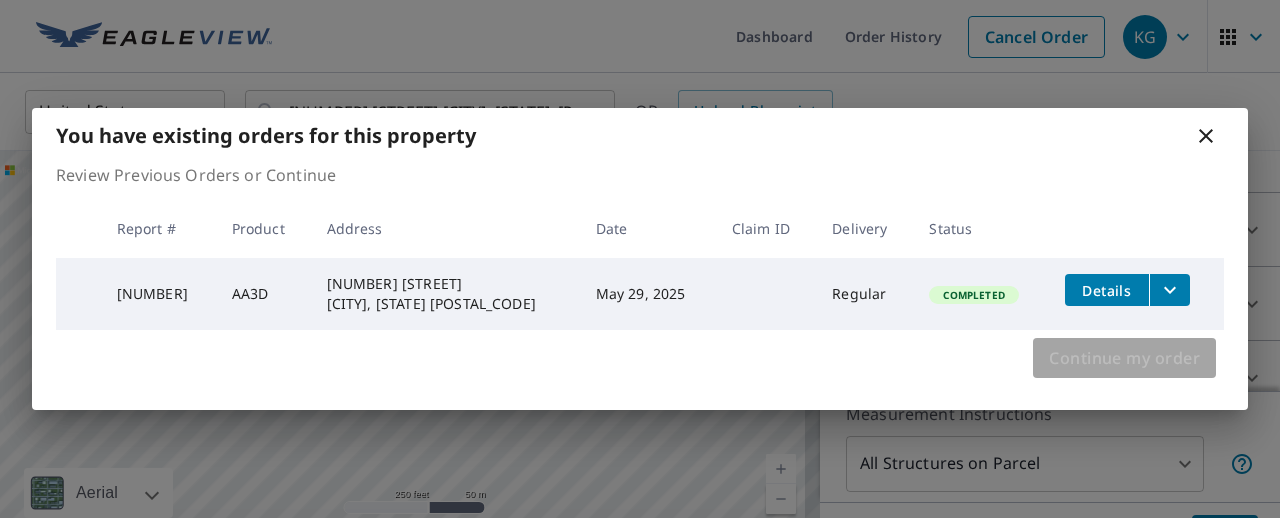 click on "Continue my order" at bounding box center (1124, 358) 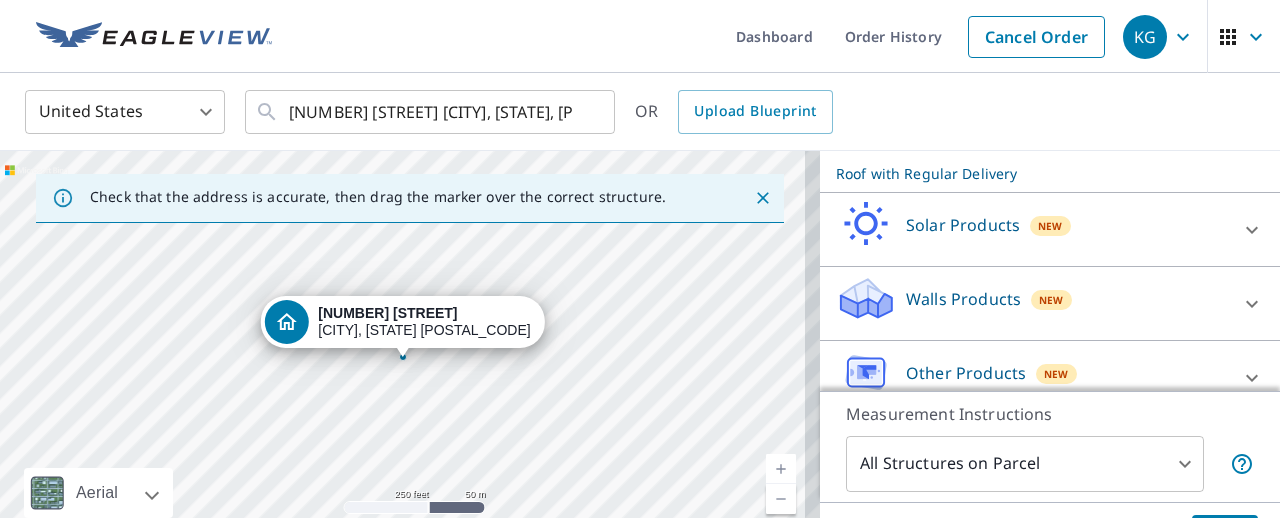 click at bounding box center [1252, 304] 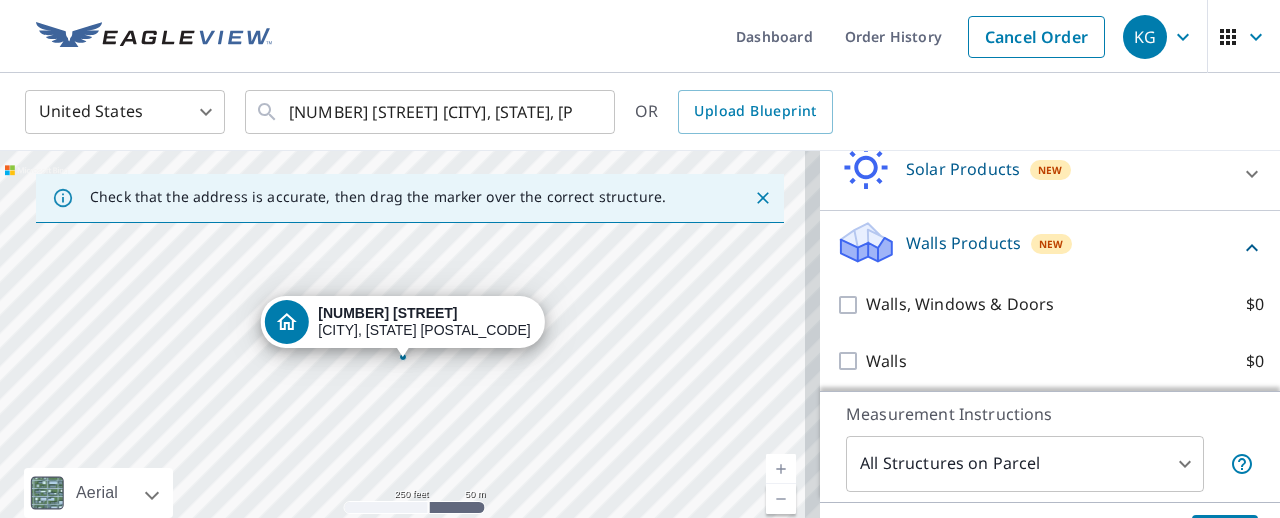 scroll, scrollTop: 361, scrollLeft: 0, axis: vertical 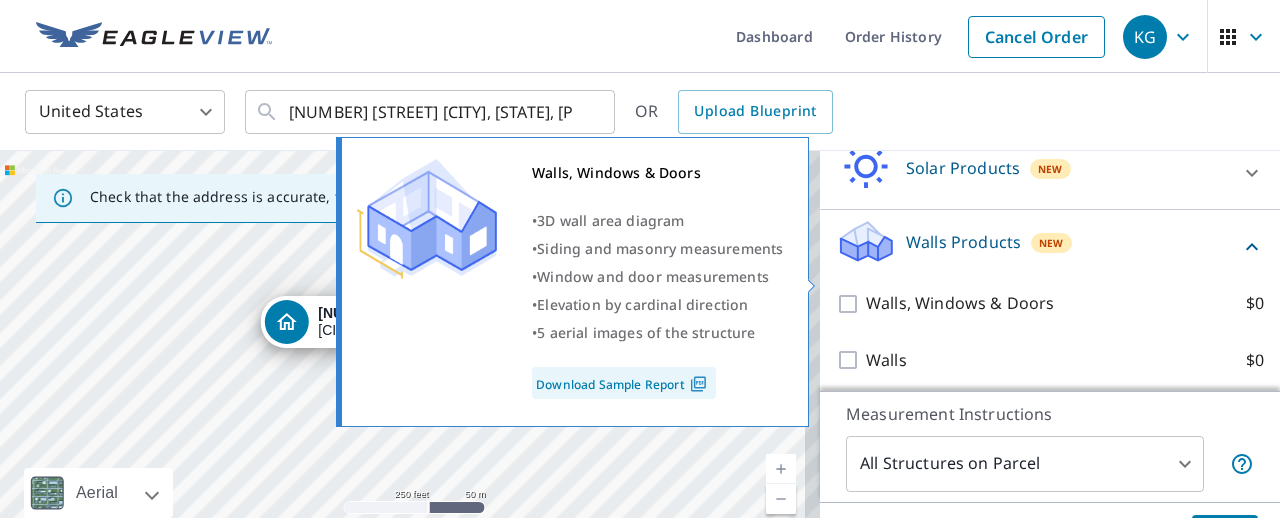 click on "Walls, Windows & Doors" at bounding box center (960, 303) 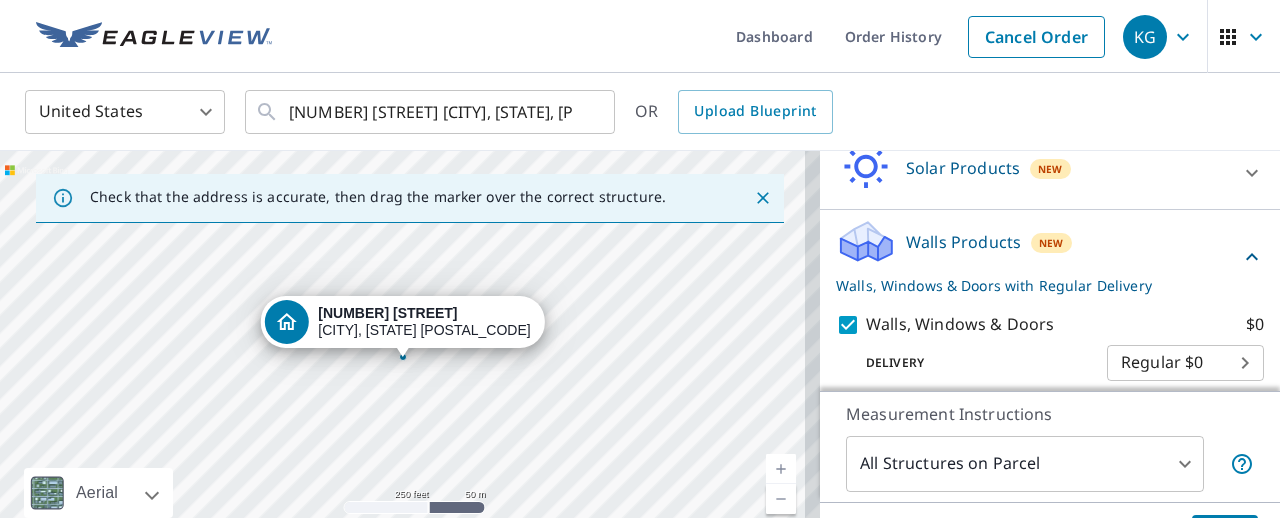 scroll, scrollTop: 483, scrollLeft: 0, axis: vertical 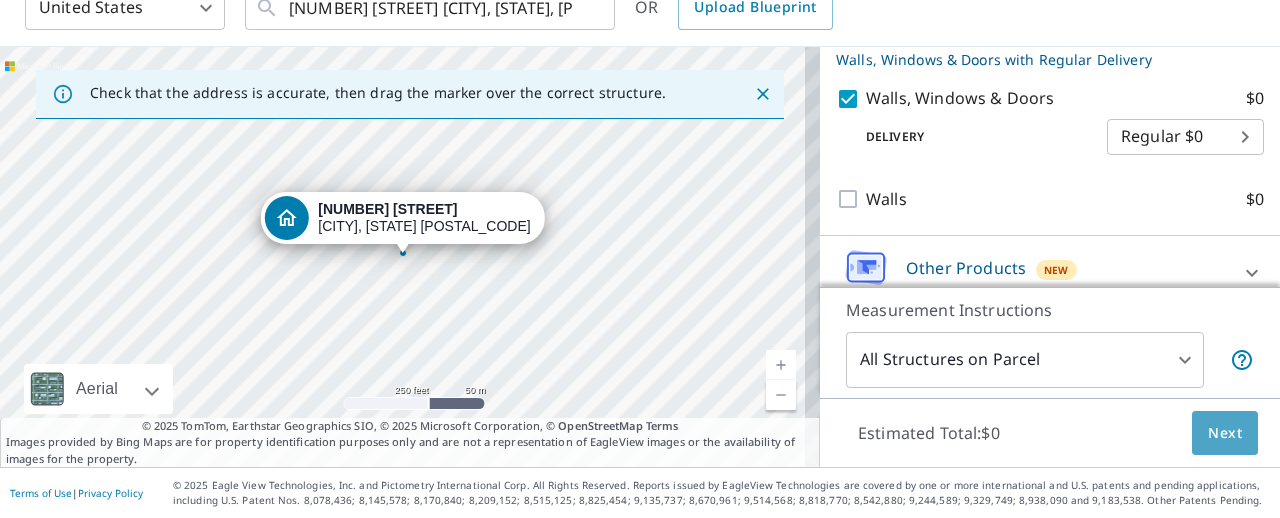 click on "Next" at bounding box center (1225, 433) 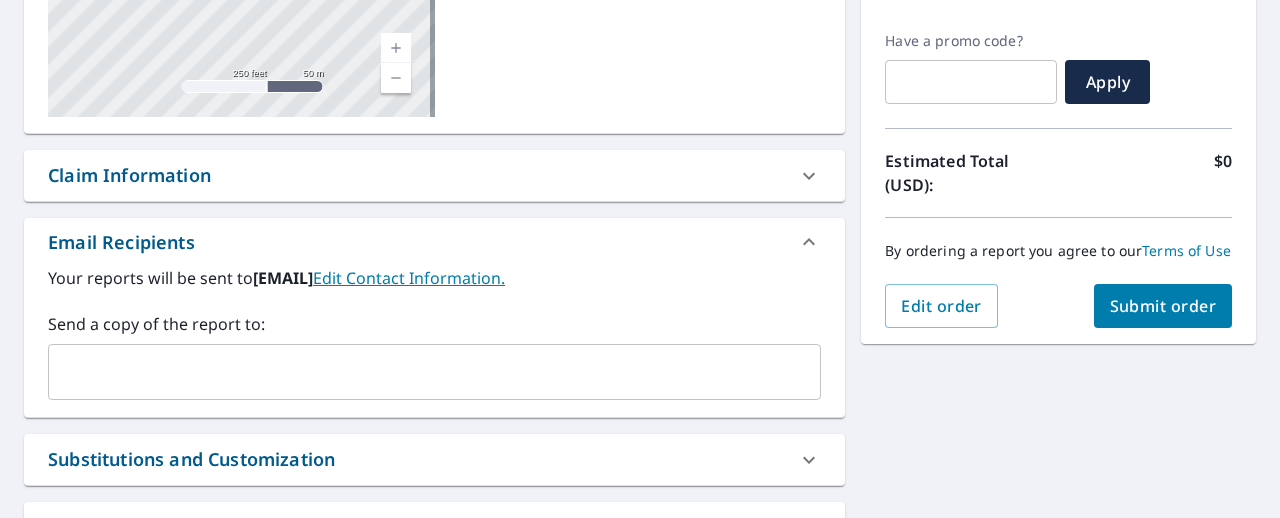 scroll, scrollTop: 401, scrollLeft: 0, axis: vertical 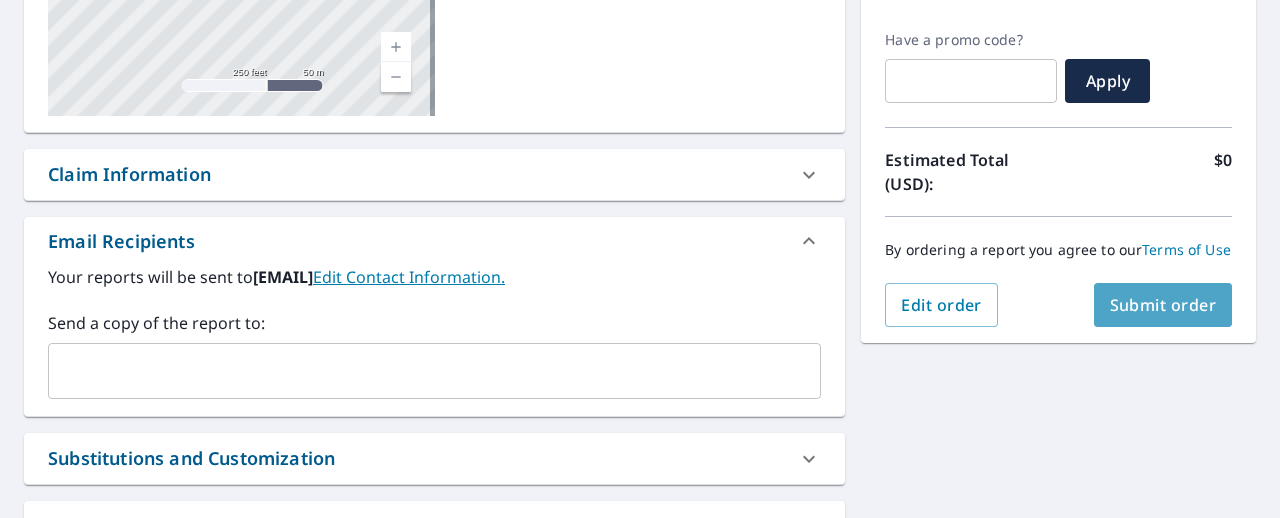 click on "Submit order" at bounding box center (1163, 305) 